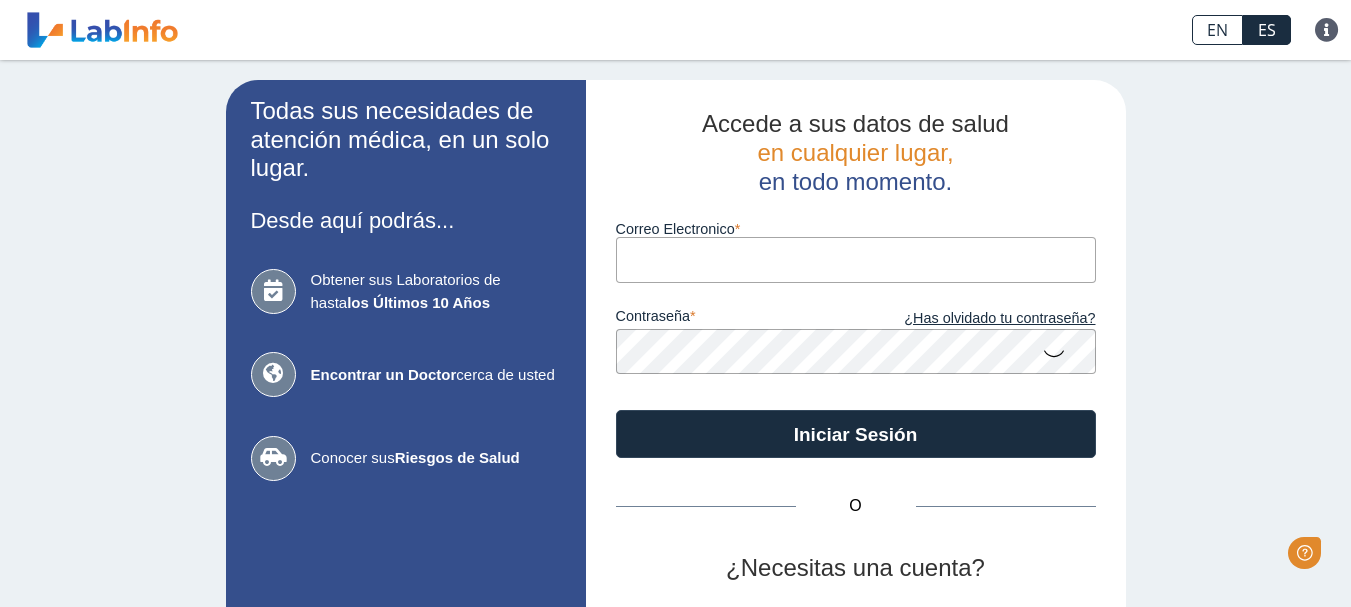scroll, scrollTop: 0, scrollLeft: 0, axis: both 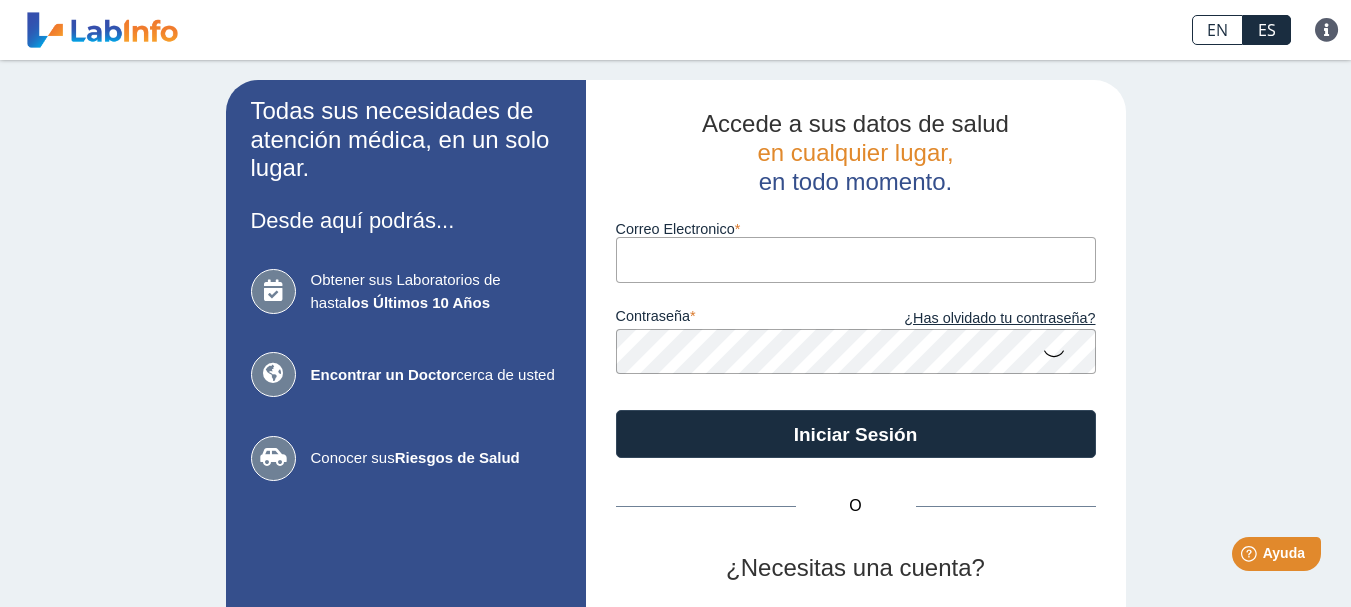 click on "Correo Electronico" at bounding box center [856, 259] 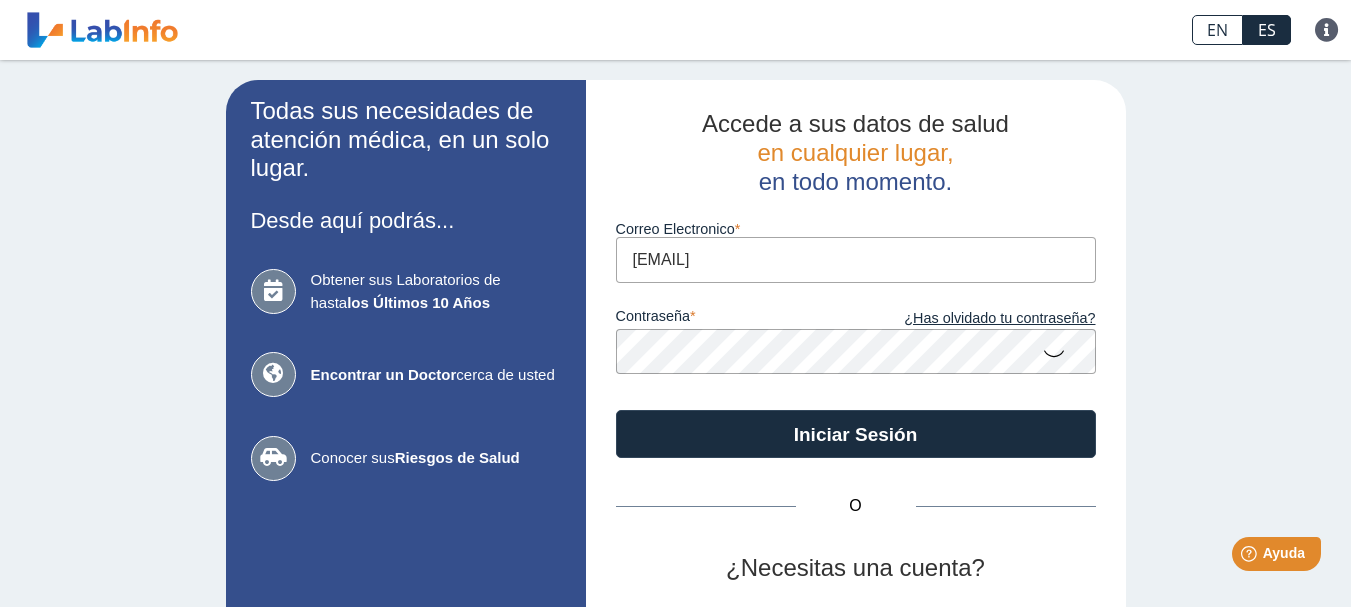 type on "[EMAIL]" 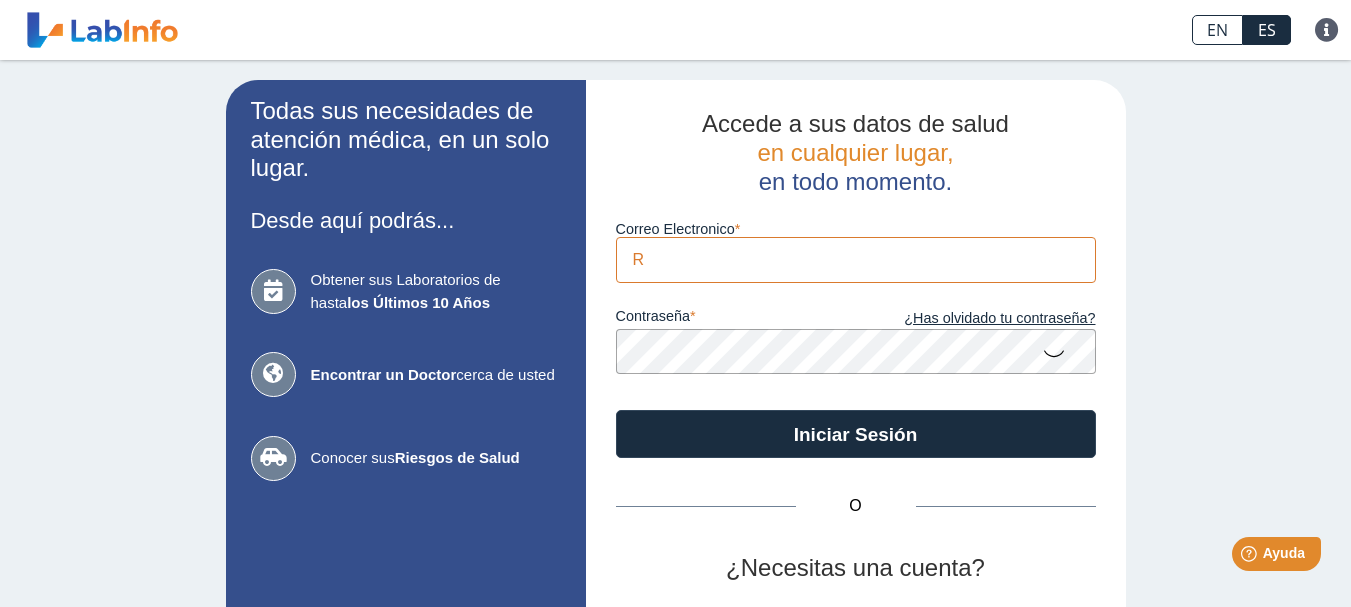 type on "[USERNAME]@[EXAMPLE.COM]" 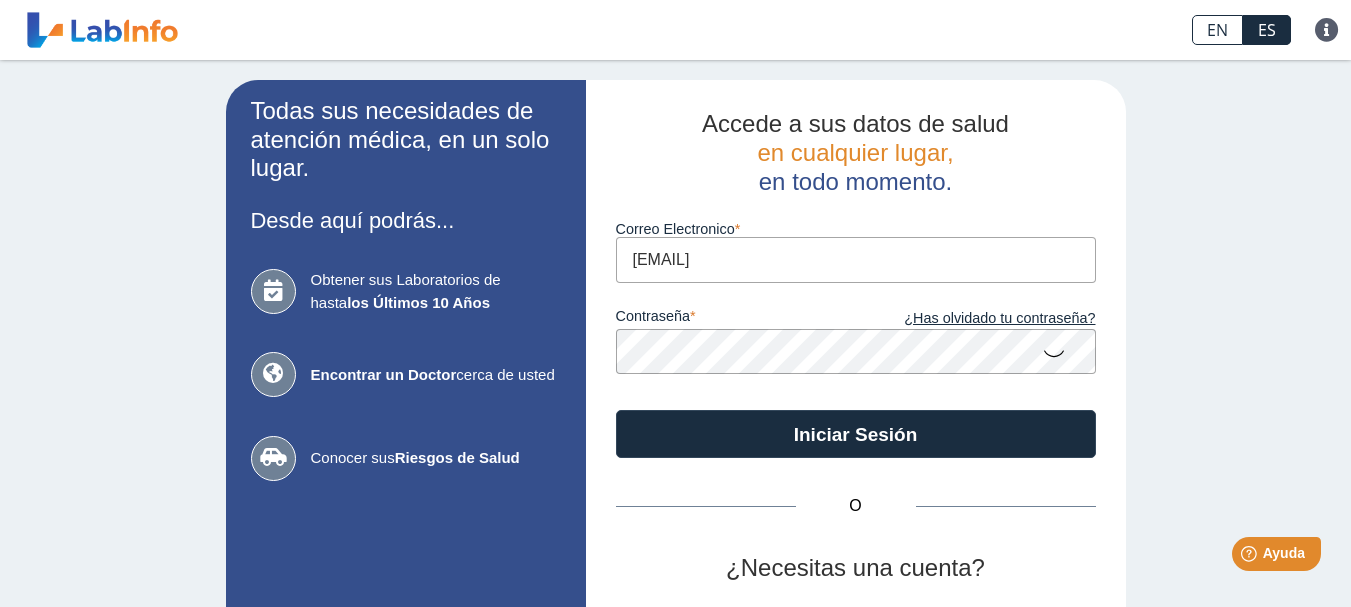 click 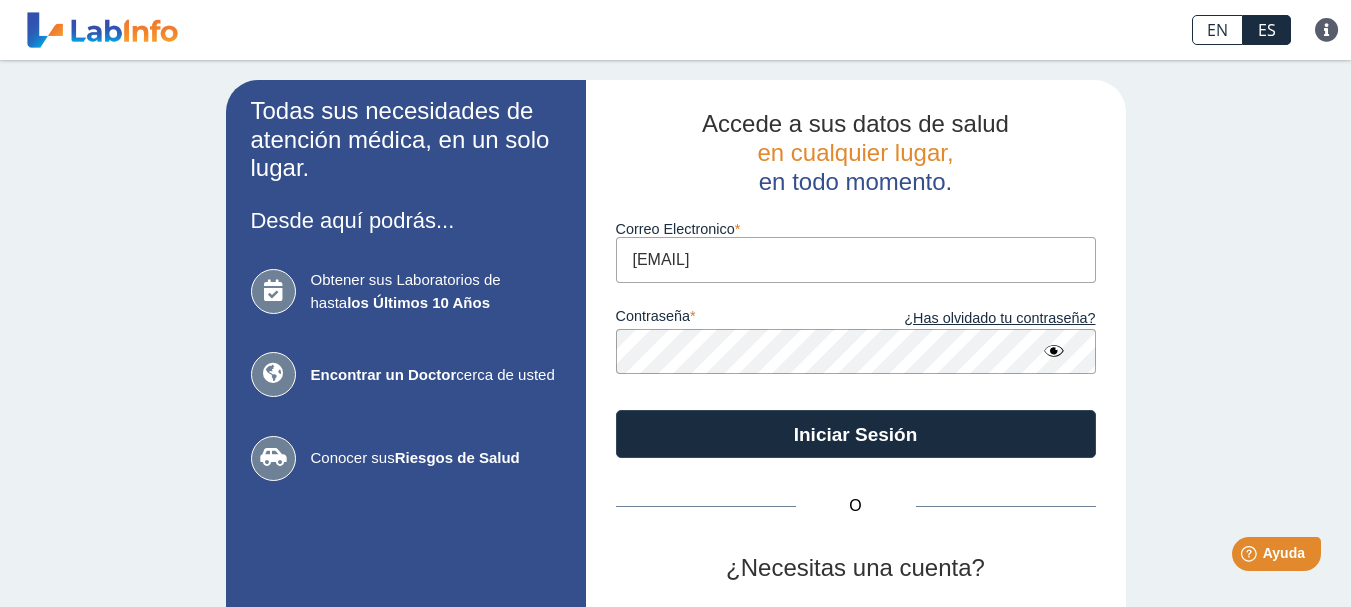 click 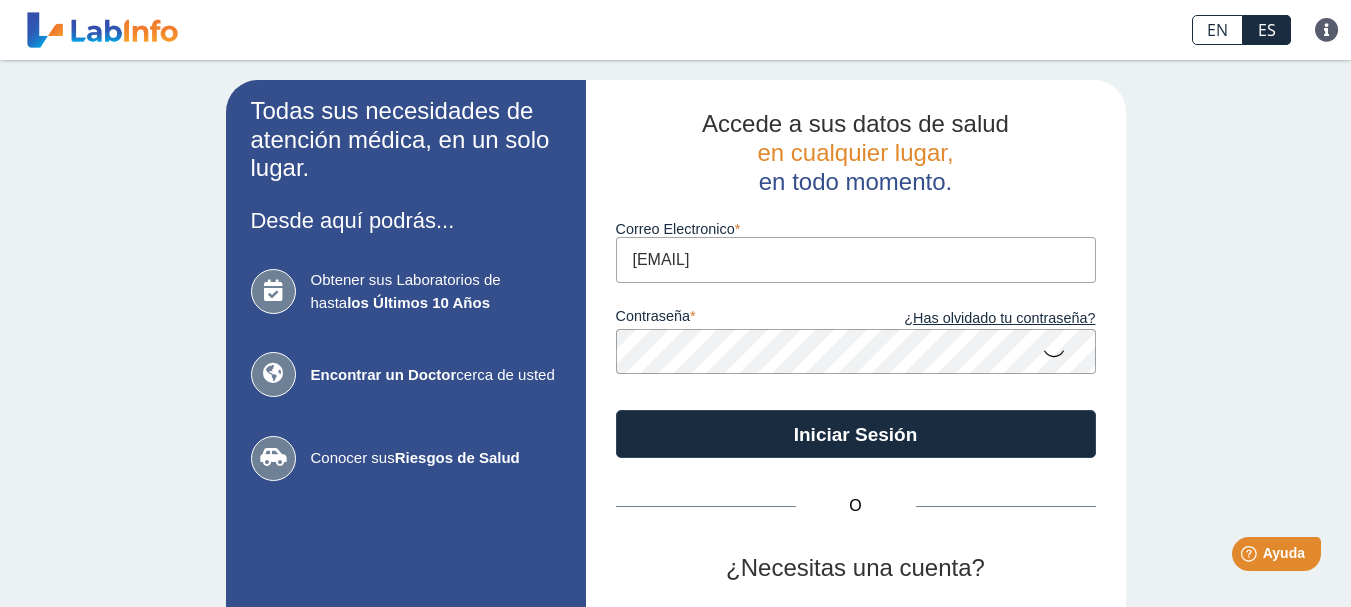 click 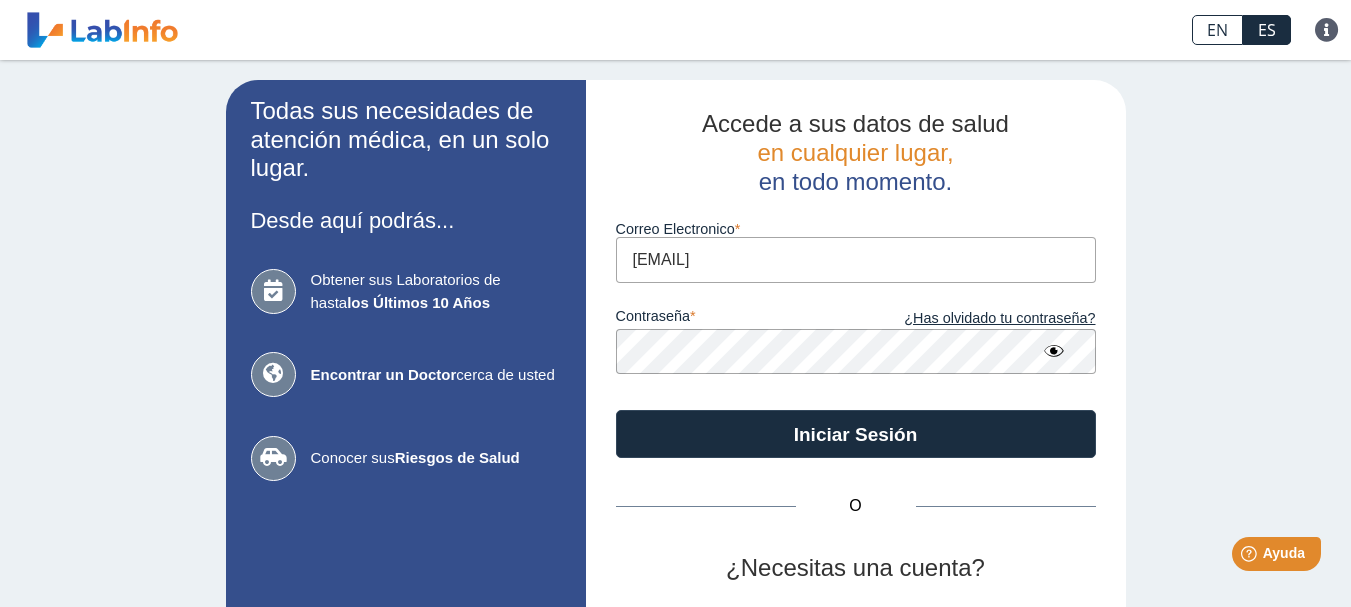 click 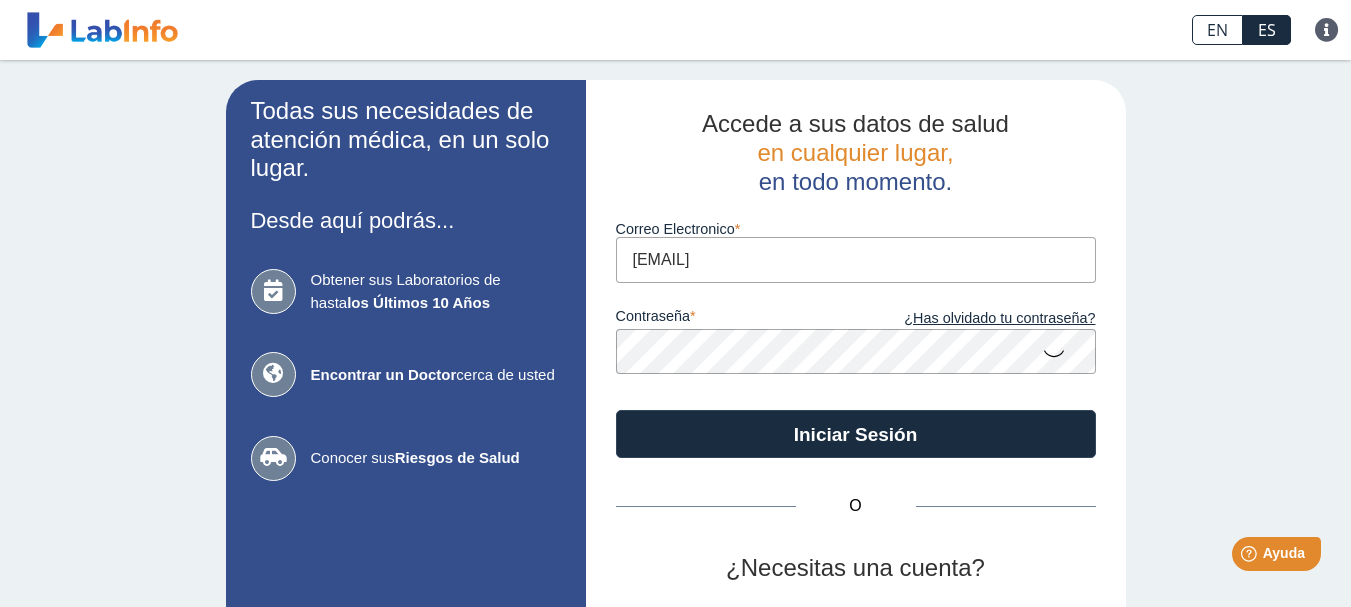 click 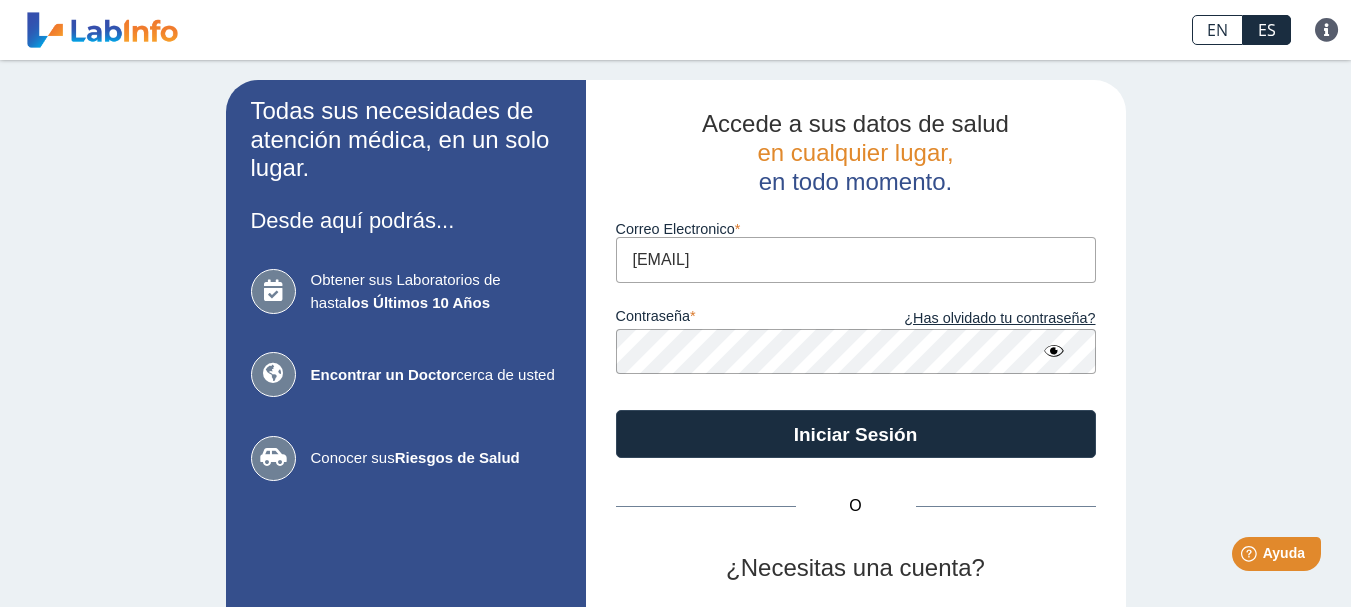 click 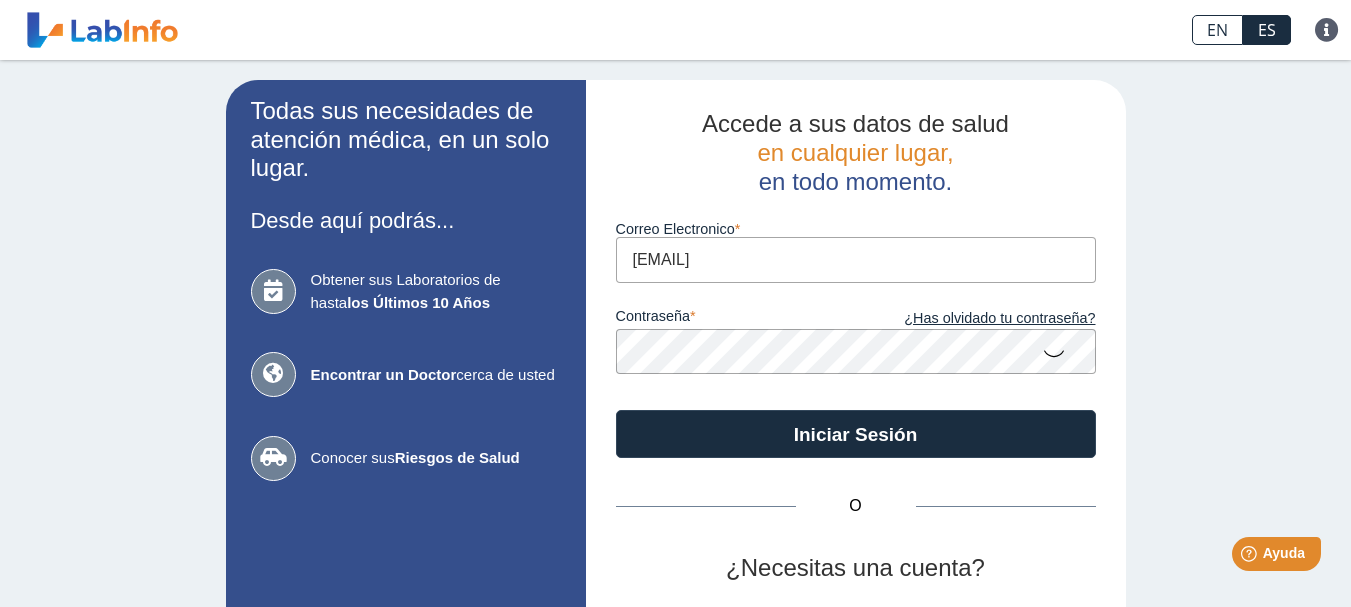 click 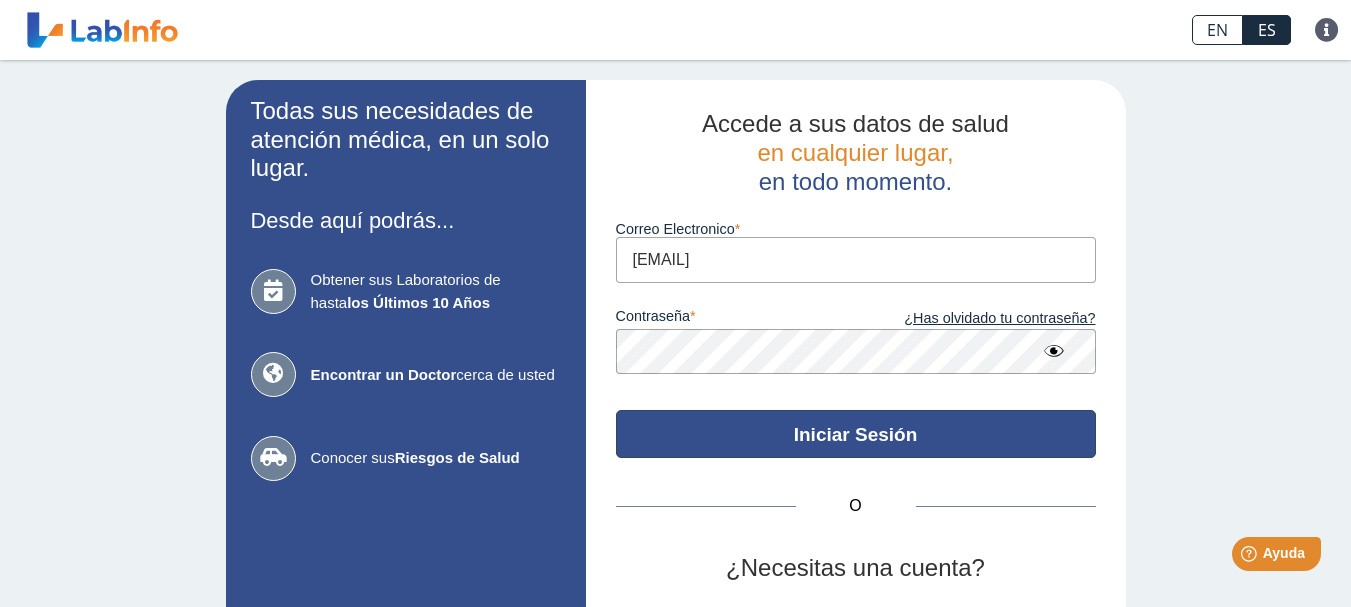 click on "Iniciar Sesión" 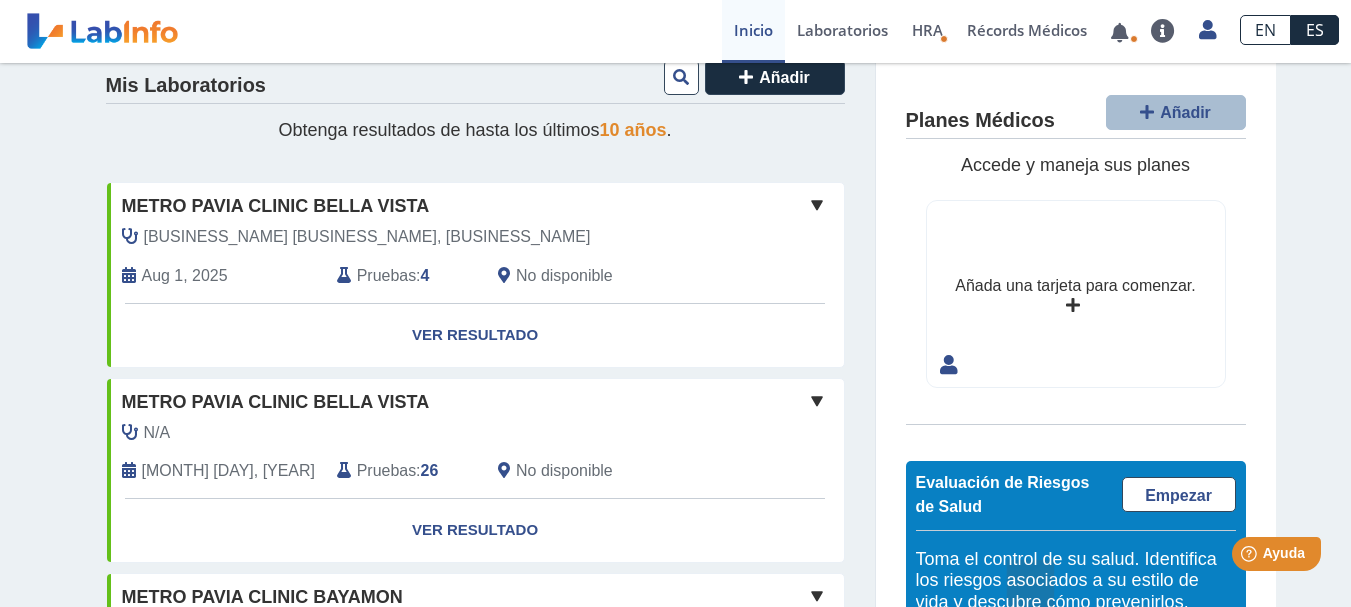 scroll, scrollTop: 0, scrollLeft: 0, axis: both 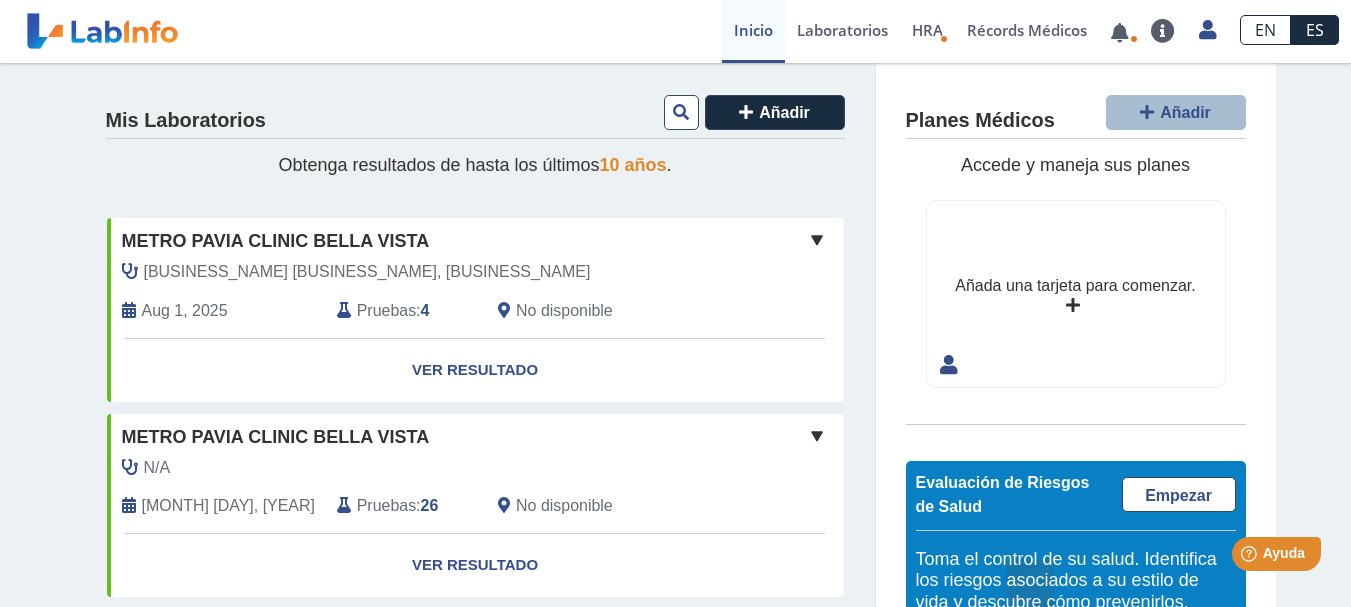click on "[LAST] [LAST], [LAST]" 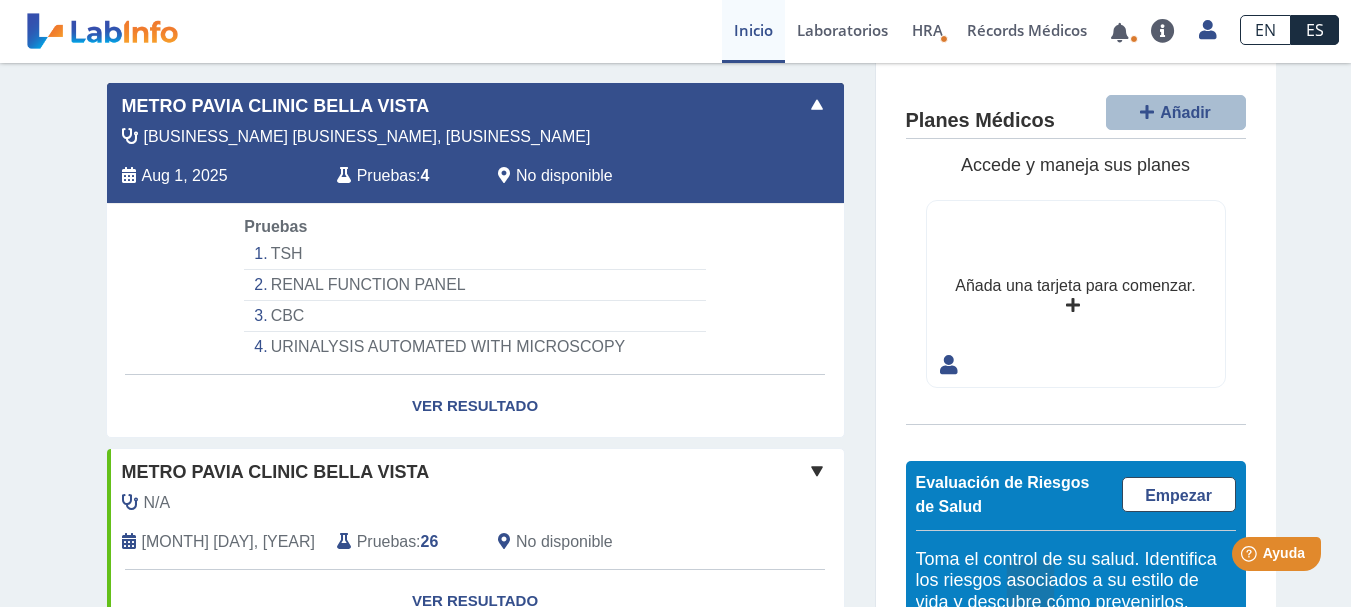 scroll, scrollTop: 100, scrollLeft: 0, axis: vertical 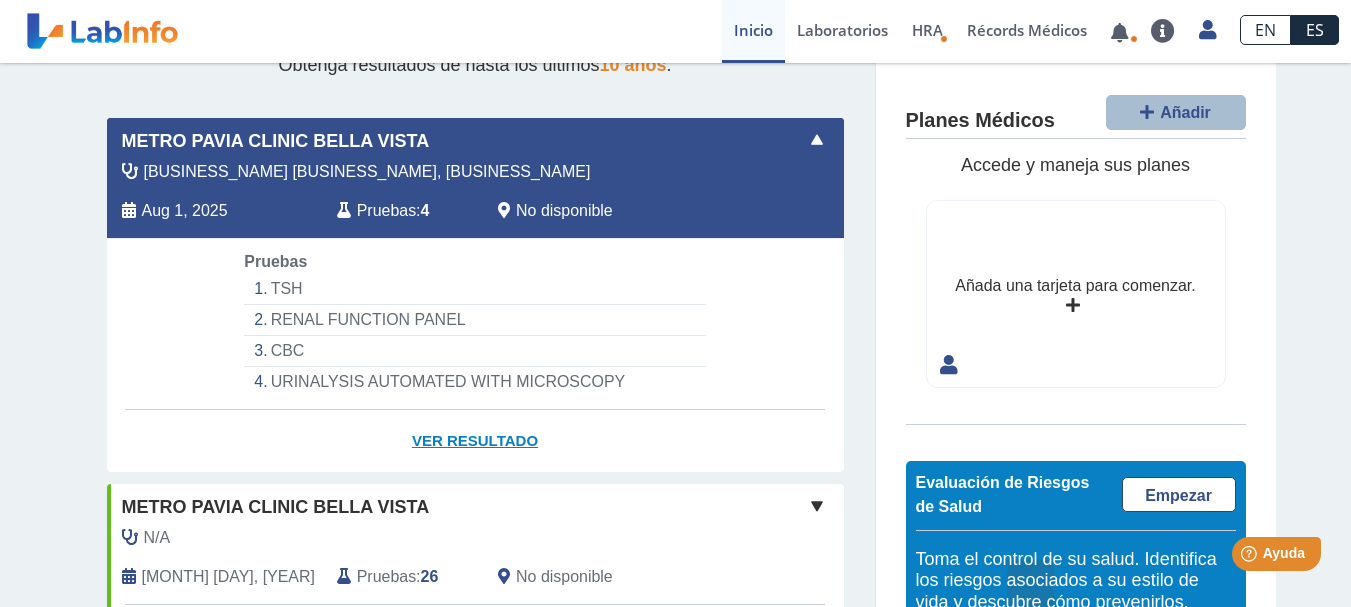 click on "Ver Resultado" 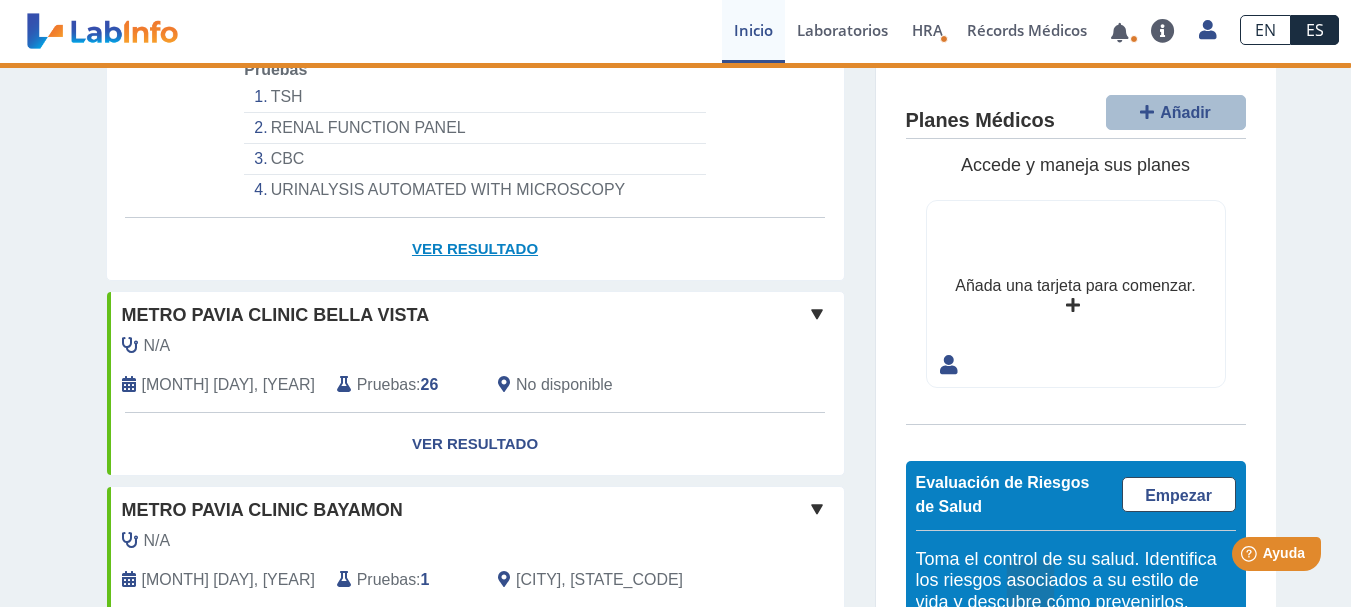scroll, scrollTop: 300, scrollLeft: 0, axis: vertical 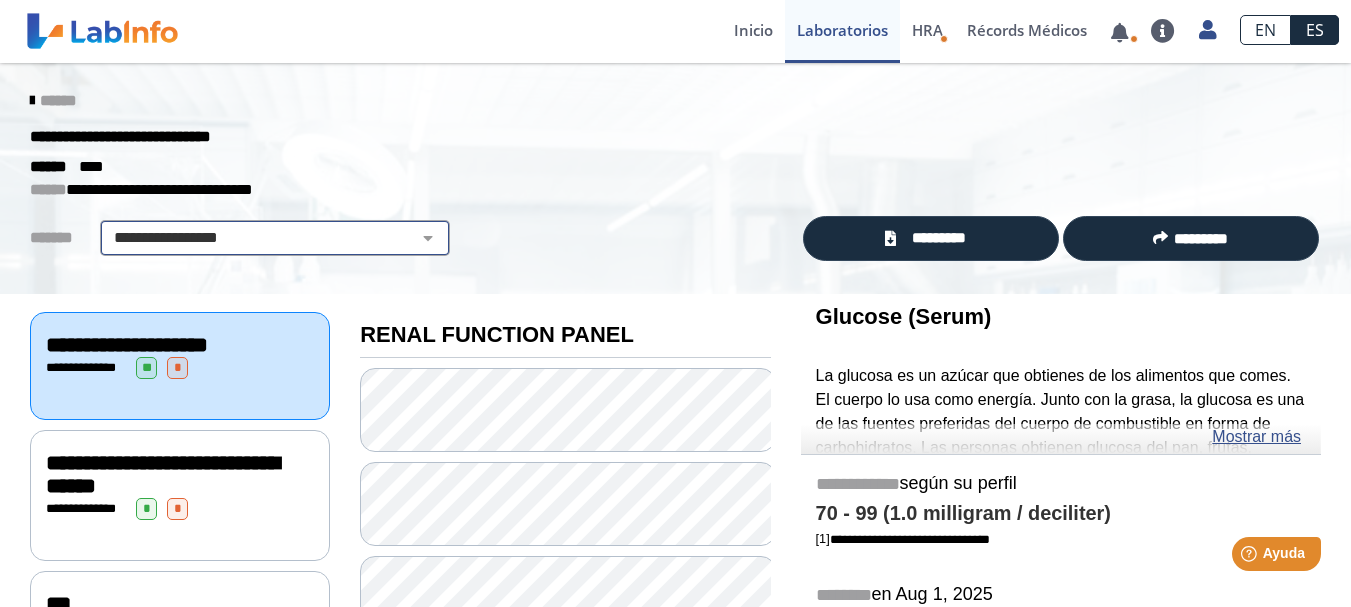 click on "**********" 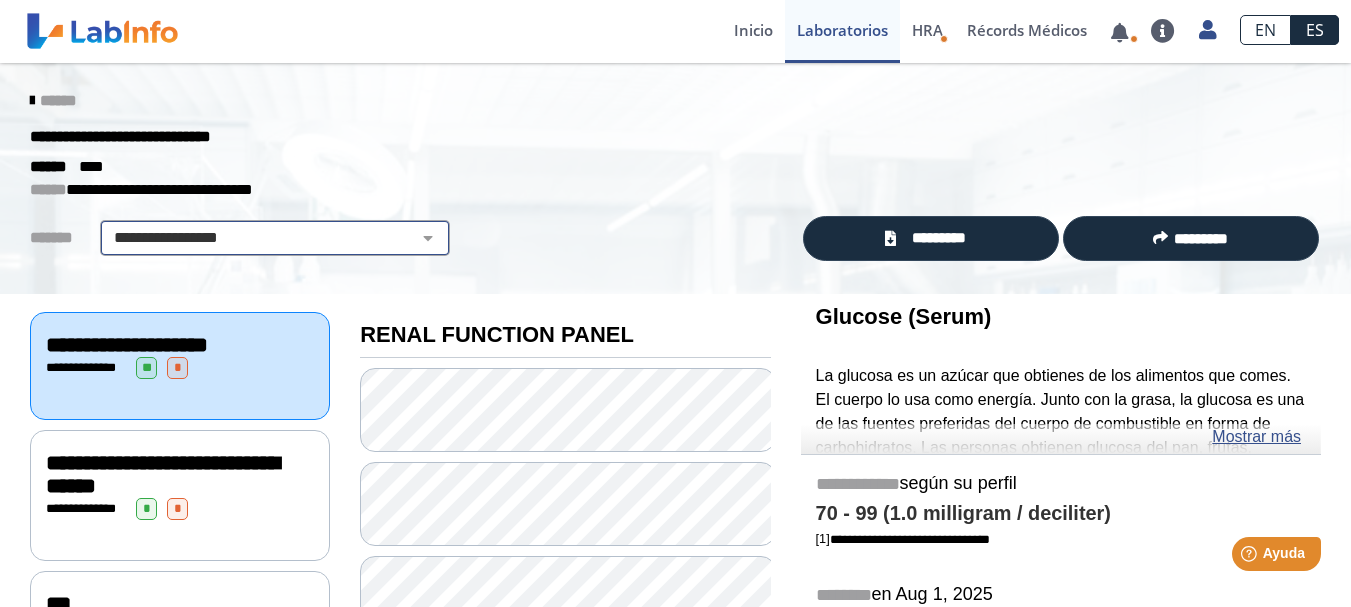 click on "**********" 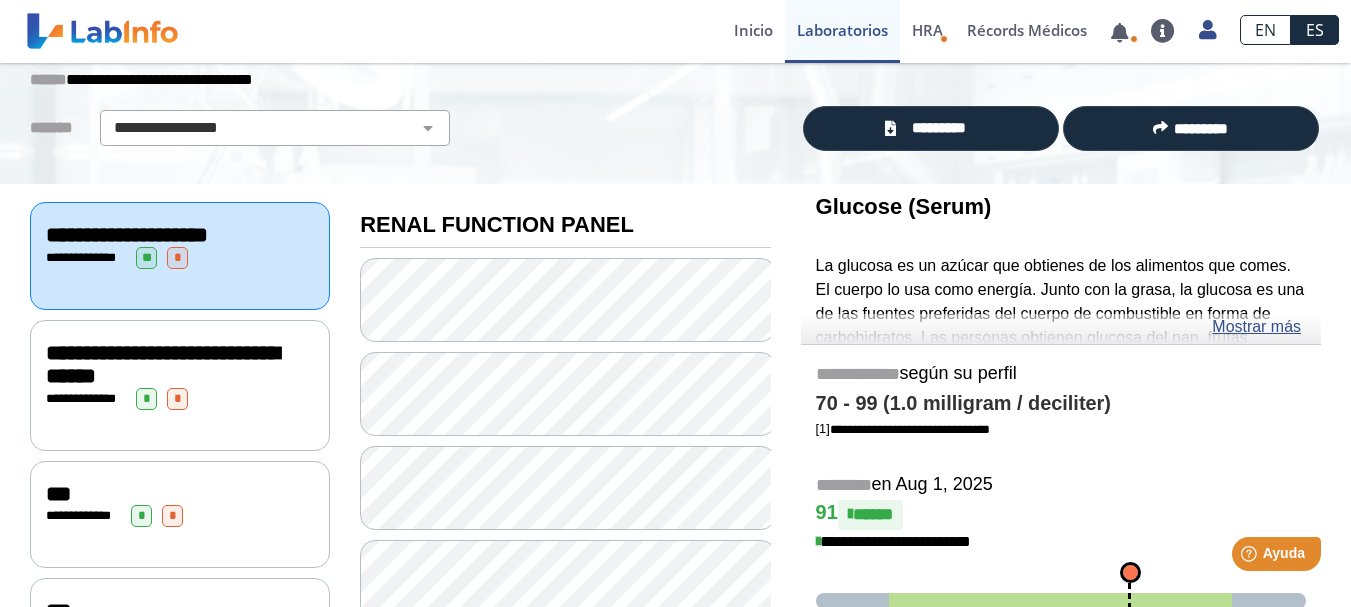 scroll, scrollTop: 0, scrollLeft: 0, axis: both 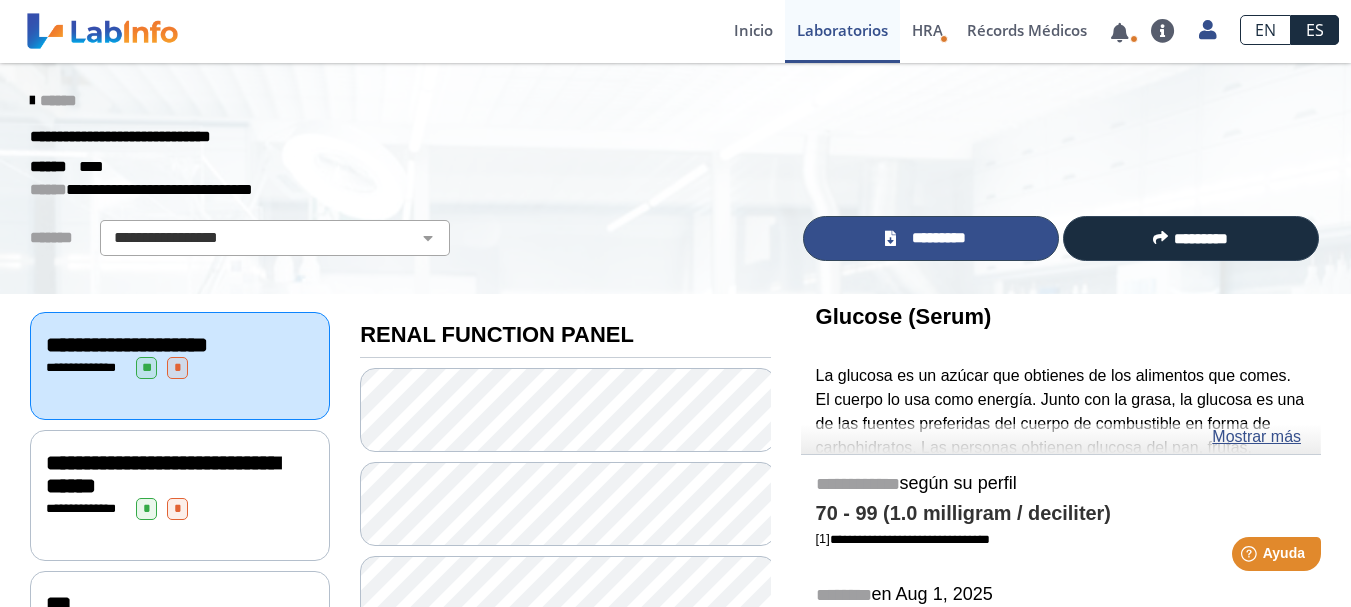 click on "*********" 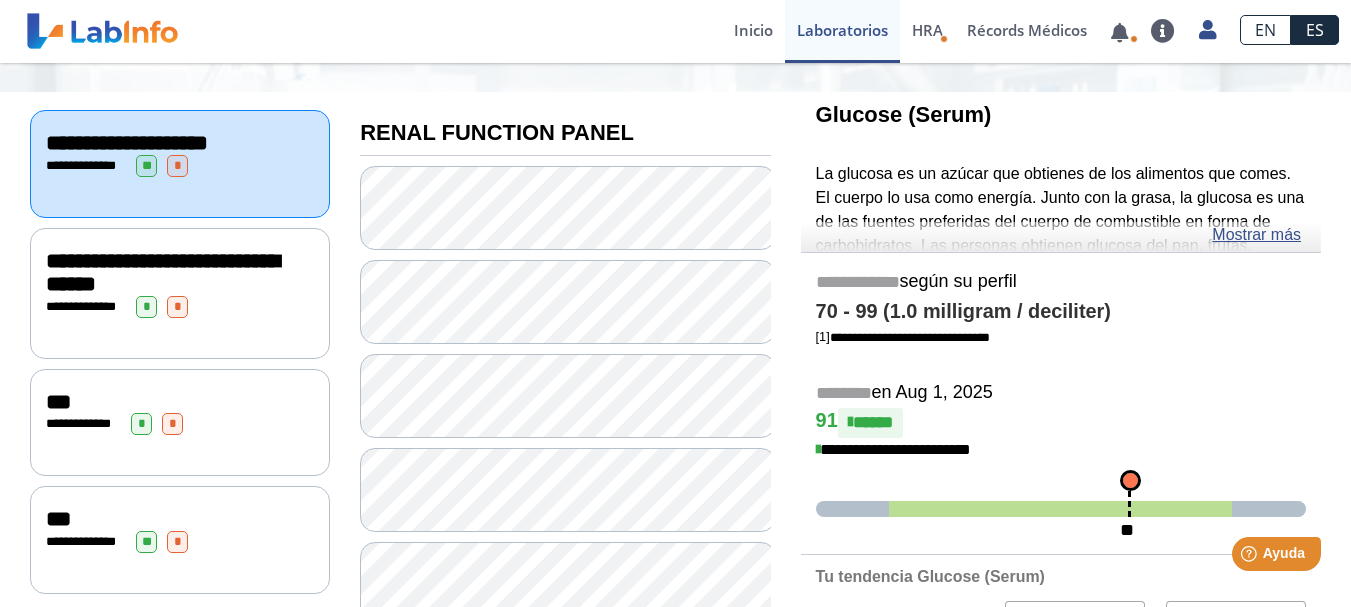 scroll, scrollTop: 200, scrollLeft: 0, axis: vertical 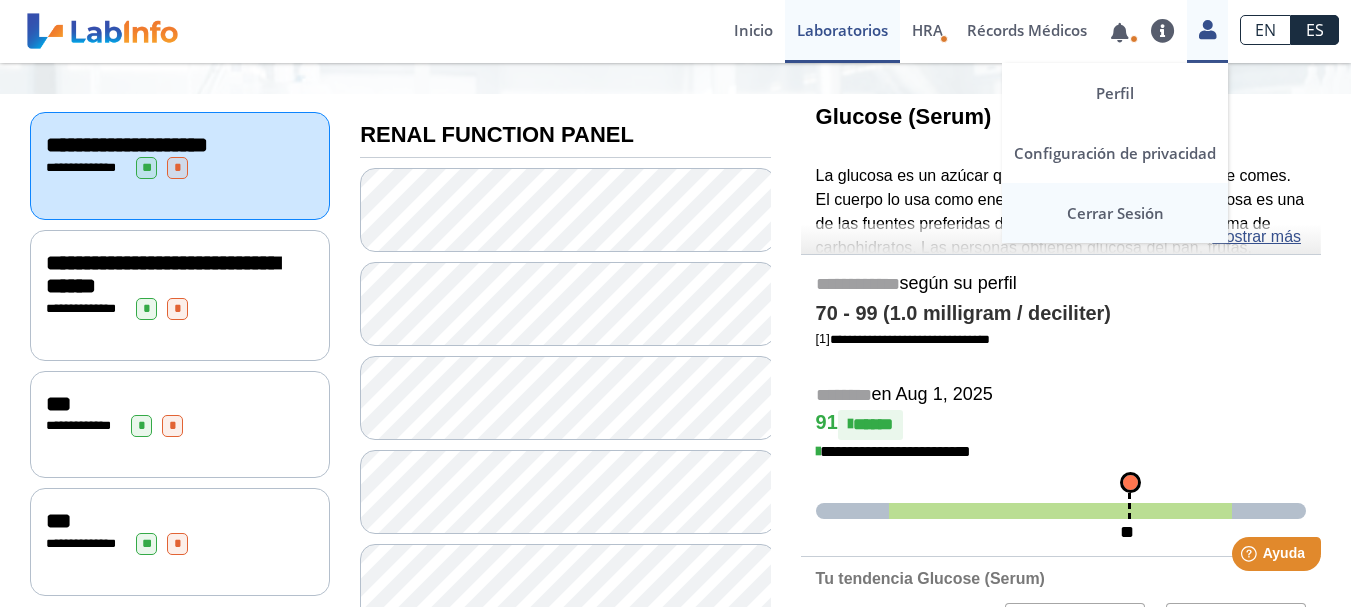 click on "Cerrar Sesión" at bounding box center (1115, 213) 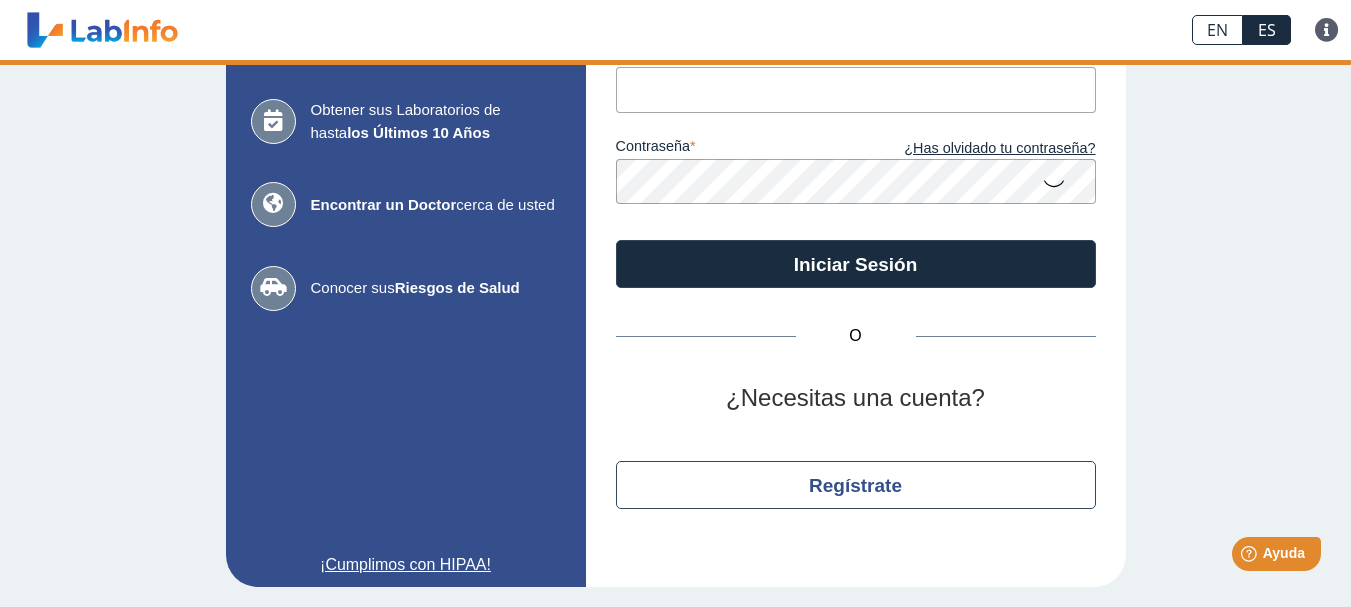 scroll, scrollTop: 170, scrollLeft: 0, axis: vertical 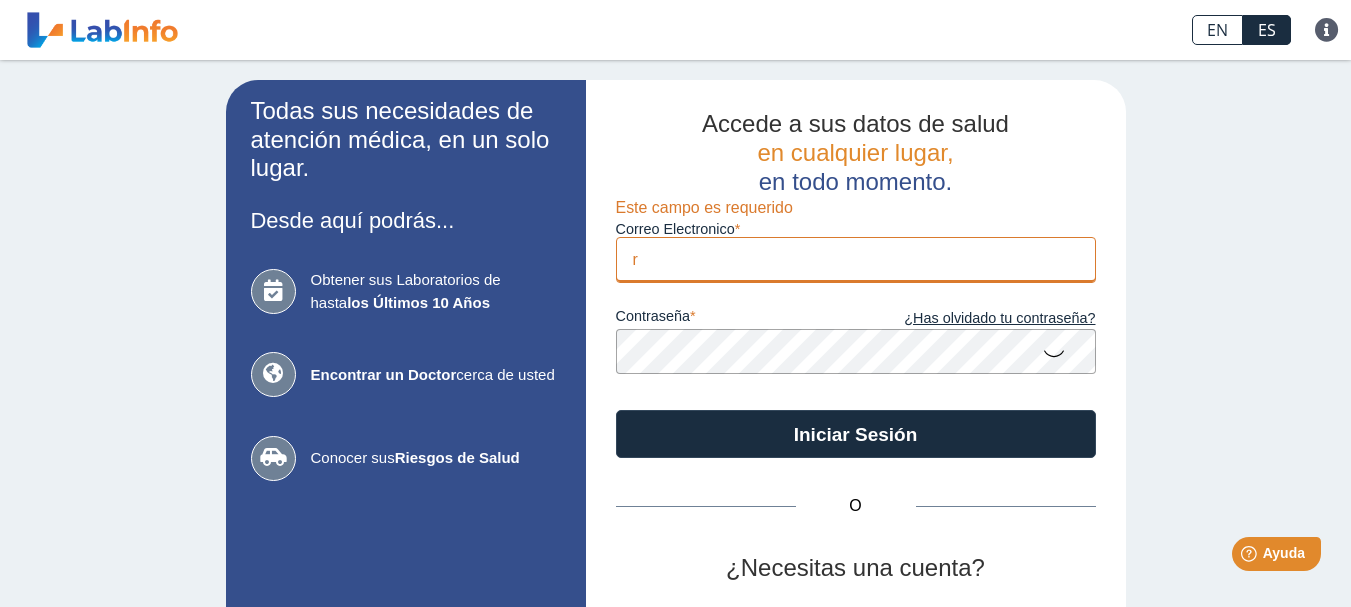 type on "[USERNAME]@[EXAMPLE.COM]" 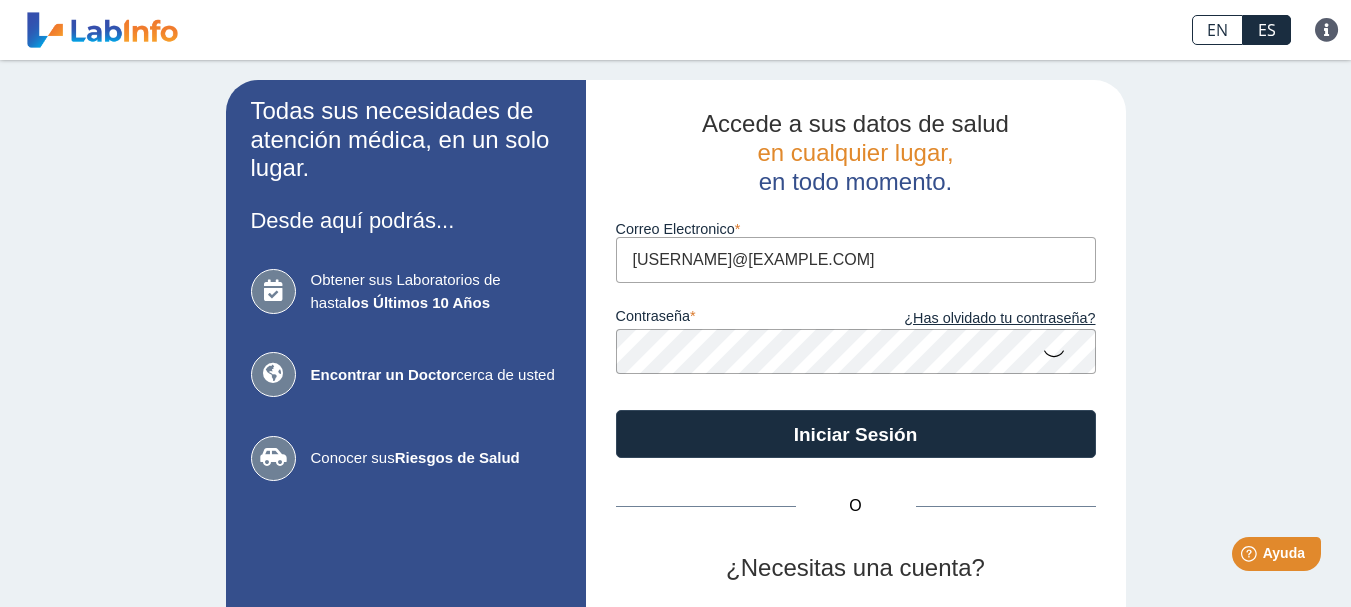 click 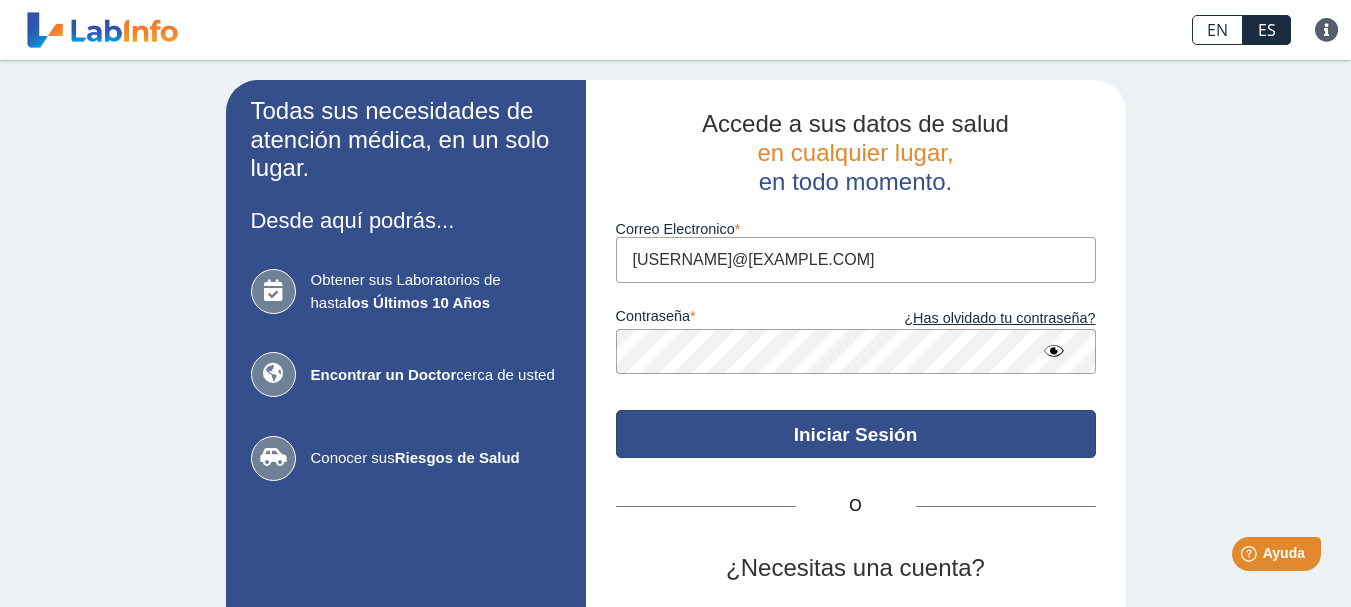 click on "Iniciar Sesión" 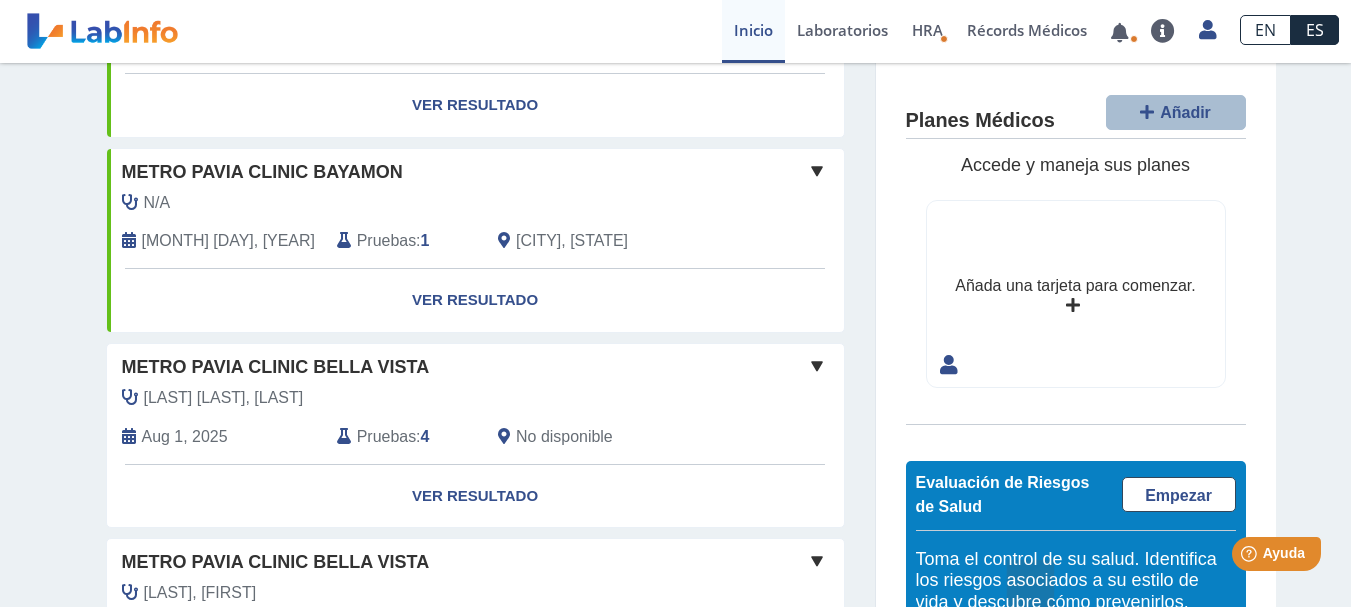 scroll, scrollTop: 300, scrollLeft: 0, axis: vertical 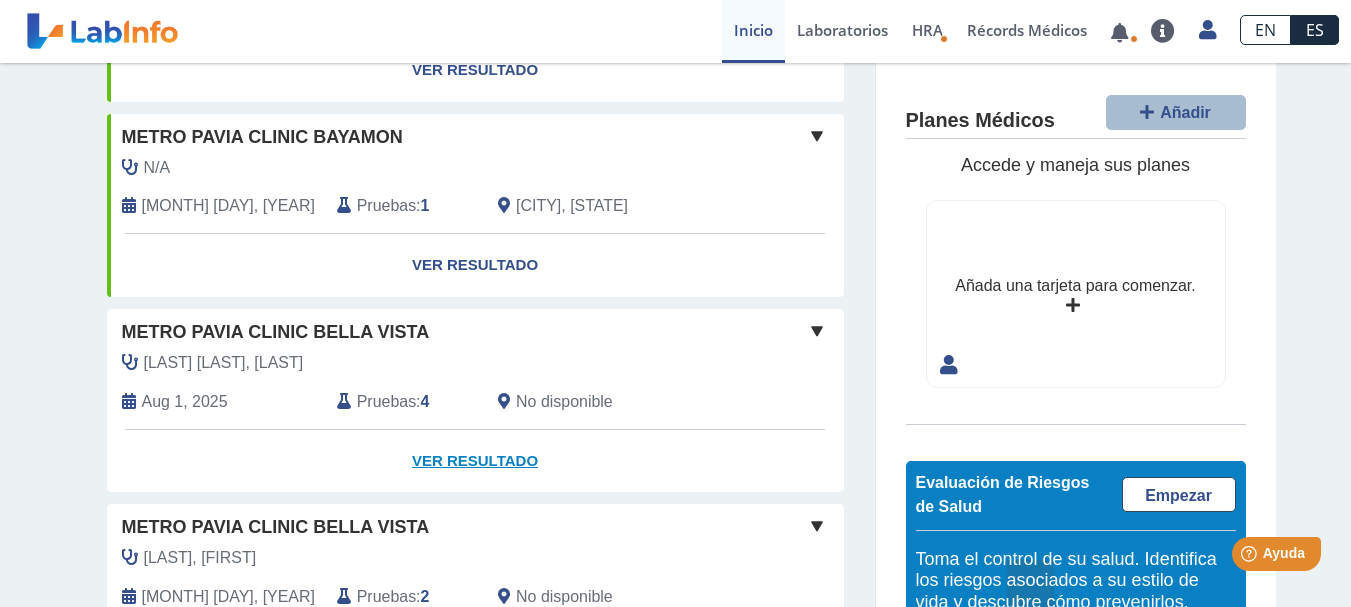 click on "Ver Resultado" 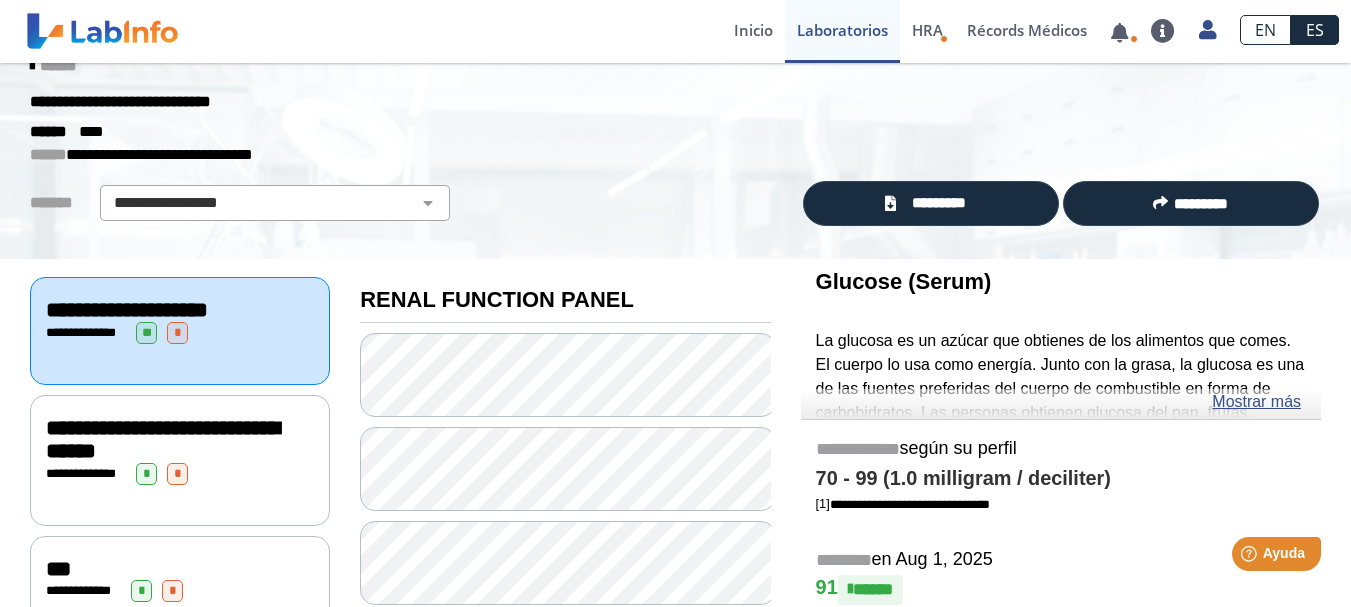 scroll, scrollTop: 0, scrollLeft: 0, axis: both 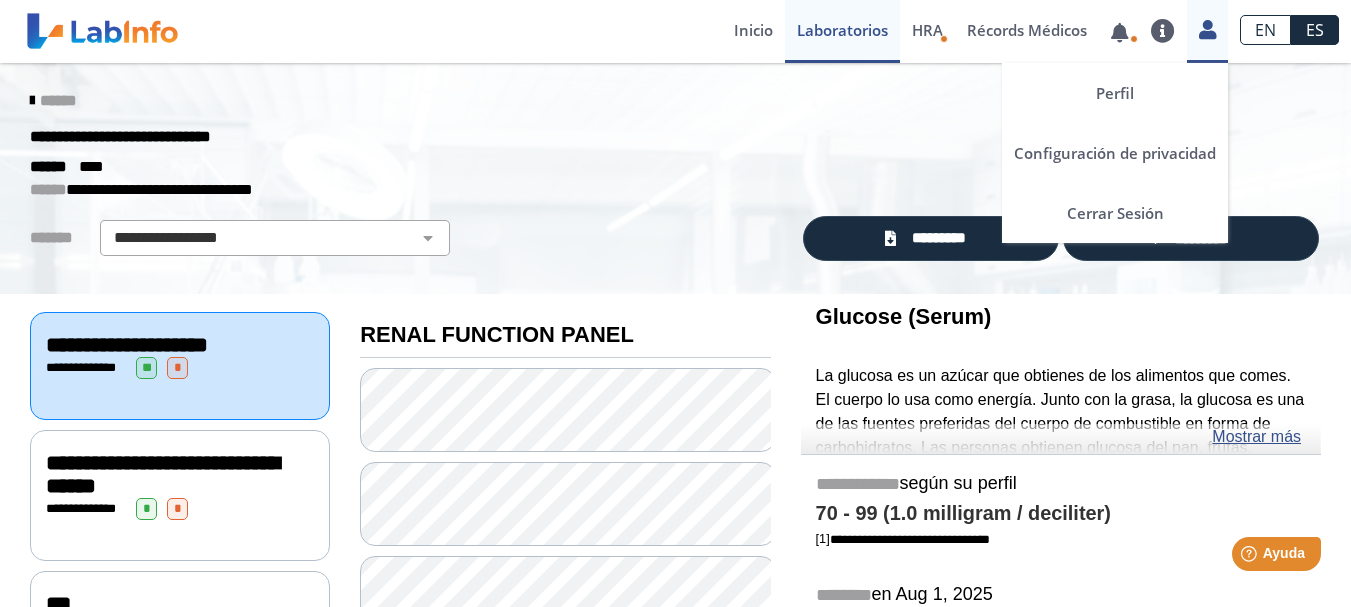 click at bounding box center (1207, 27) 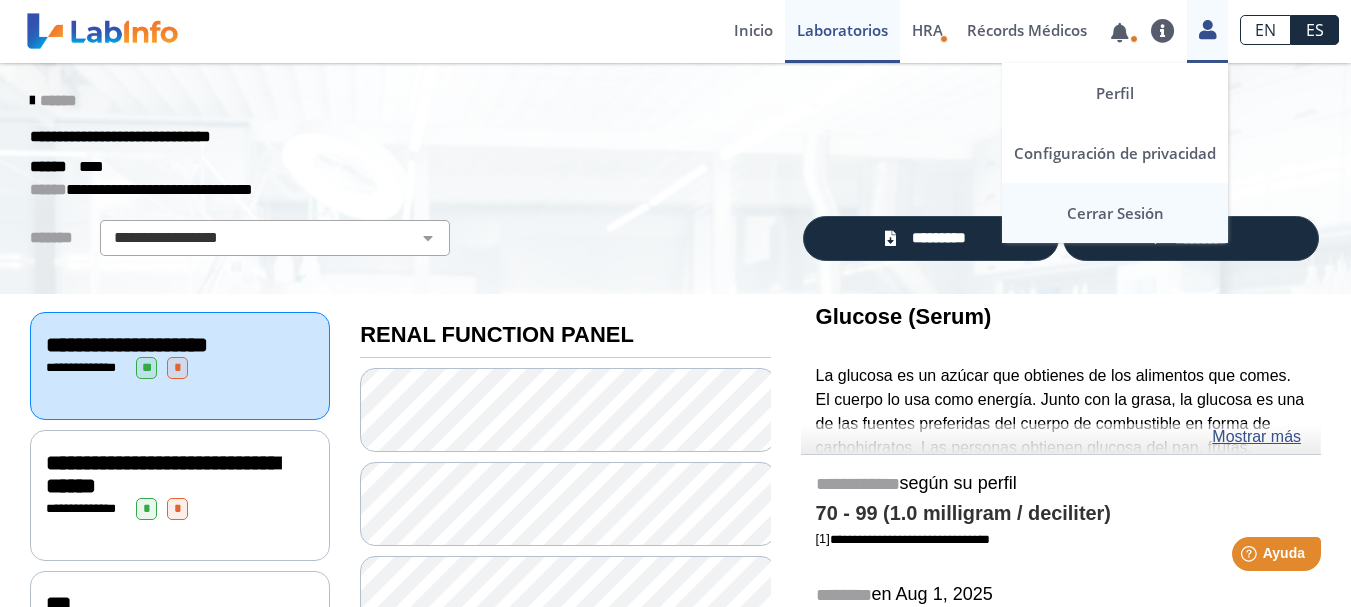 click on "Cerrar Sesión" at bounding box center (1115, 213) 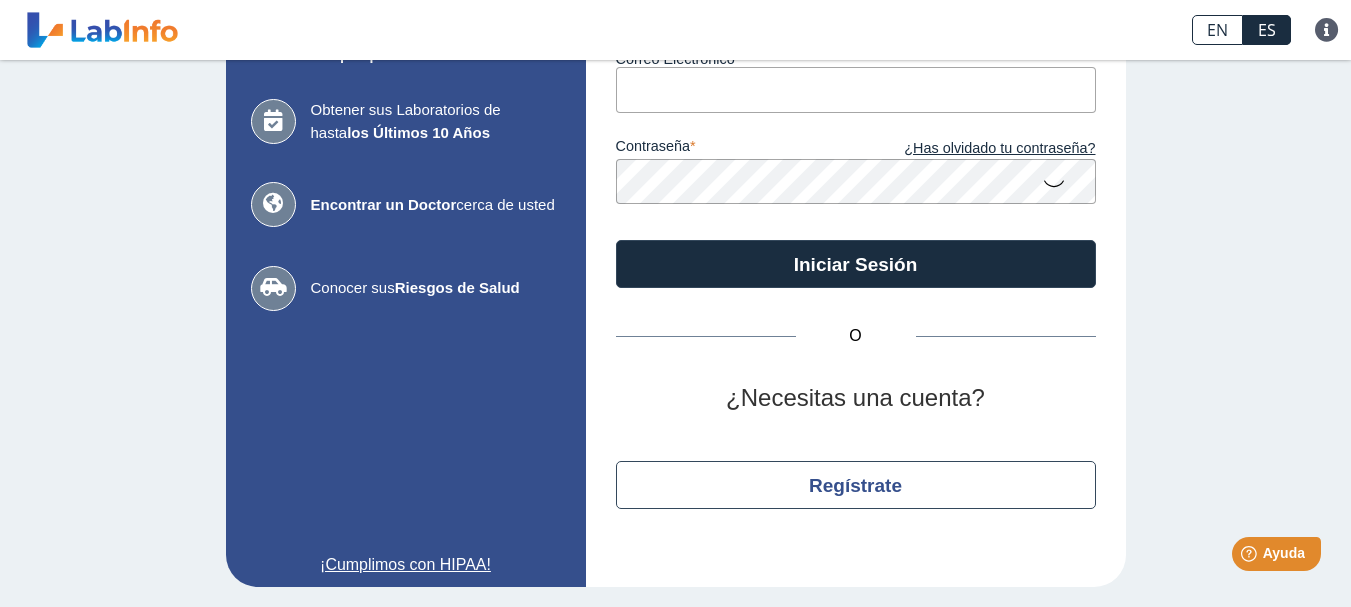 scroll, scrollTop: 0, scrollLeft: 0, axis: both 